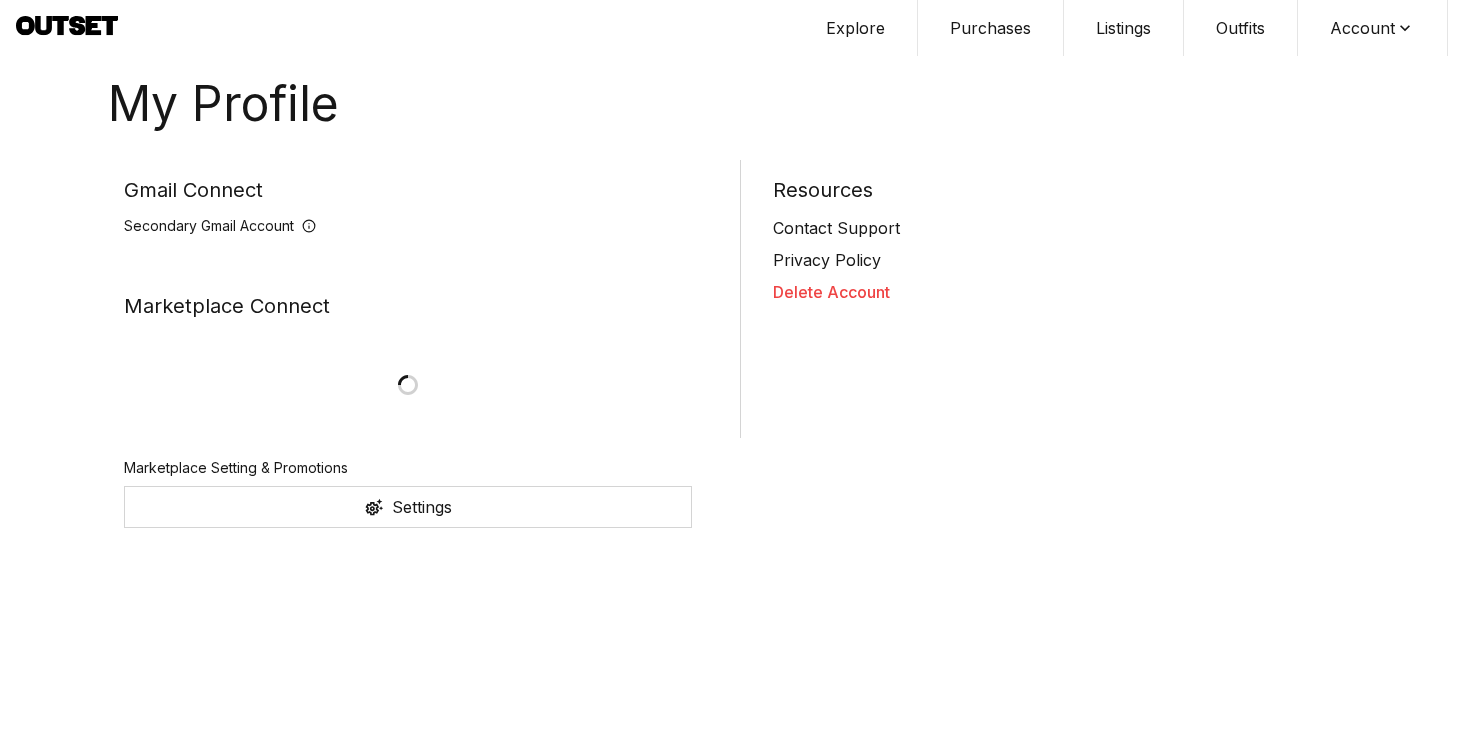 scroll, scrollTop: 0, scrollLeft: 0, axis: both 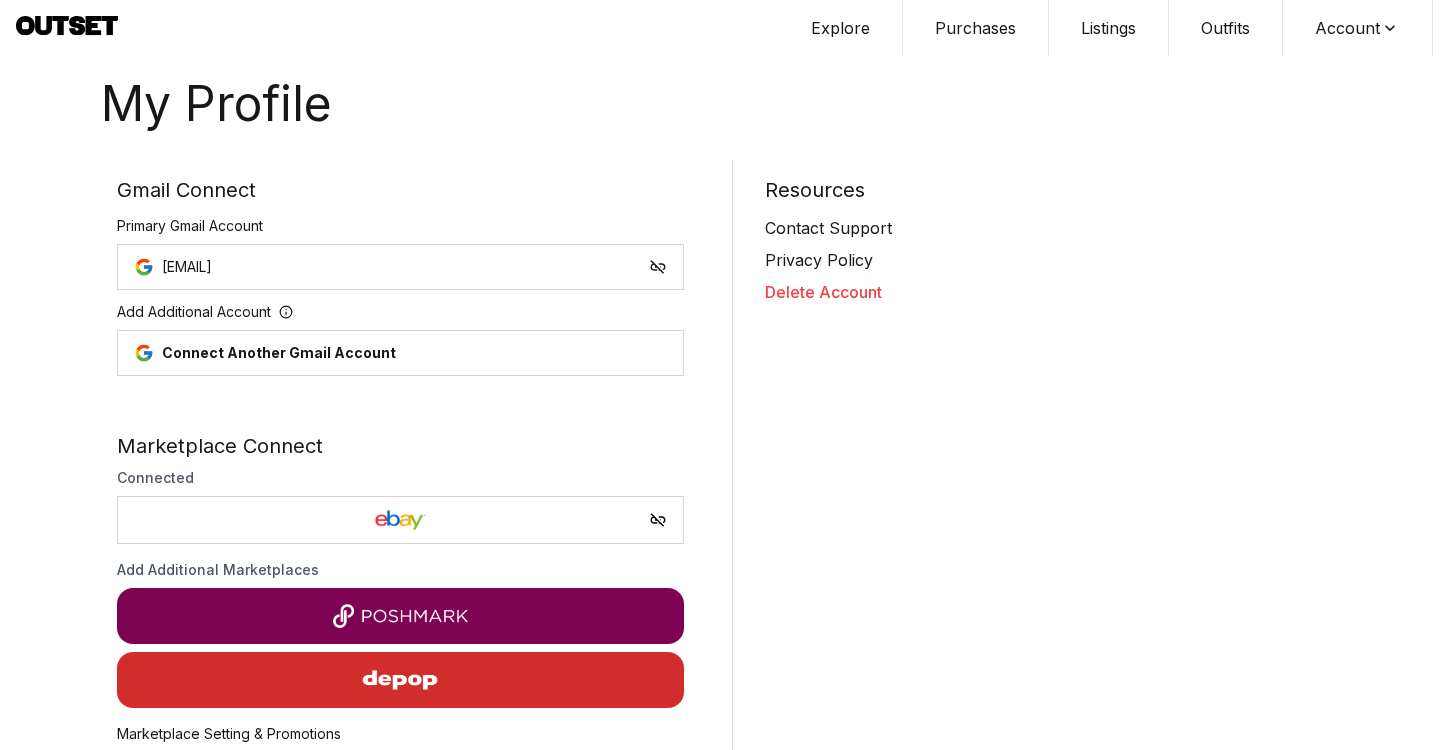 click on "Explore" at bounding box center [841, 28] 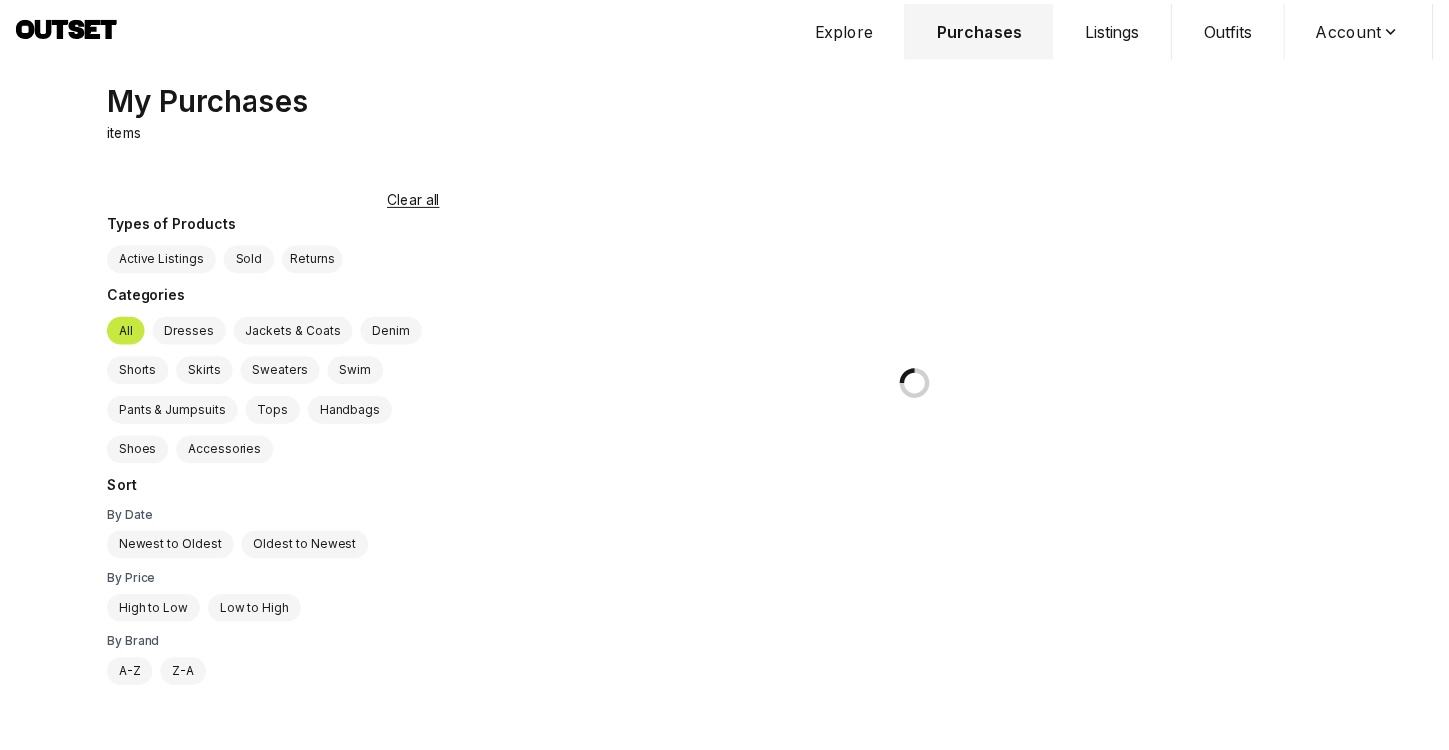 scroll, scrollTop: 0, scrollLeft: 0, axis: both 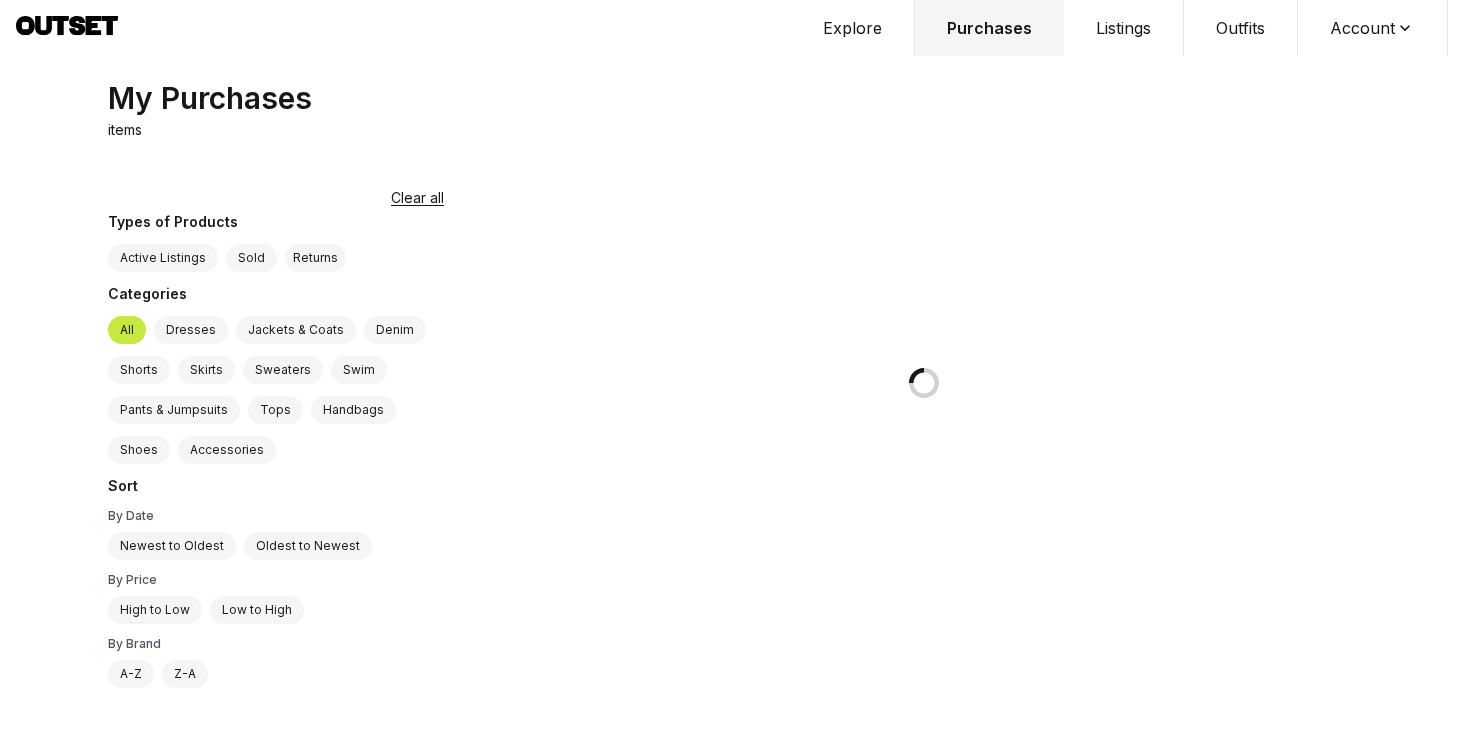click on "Account" at bounding box center [1373, 28] 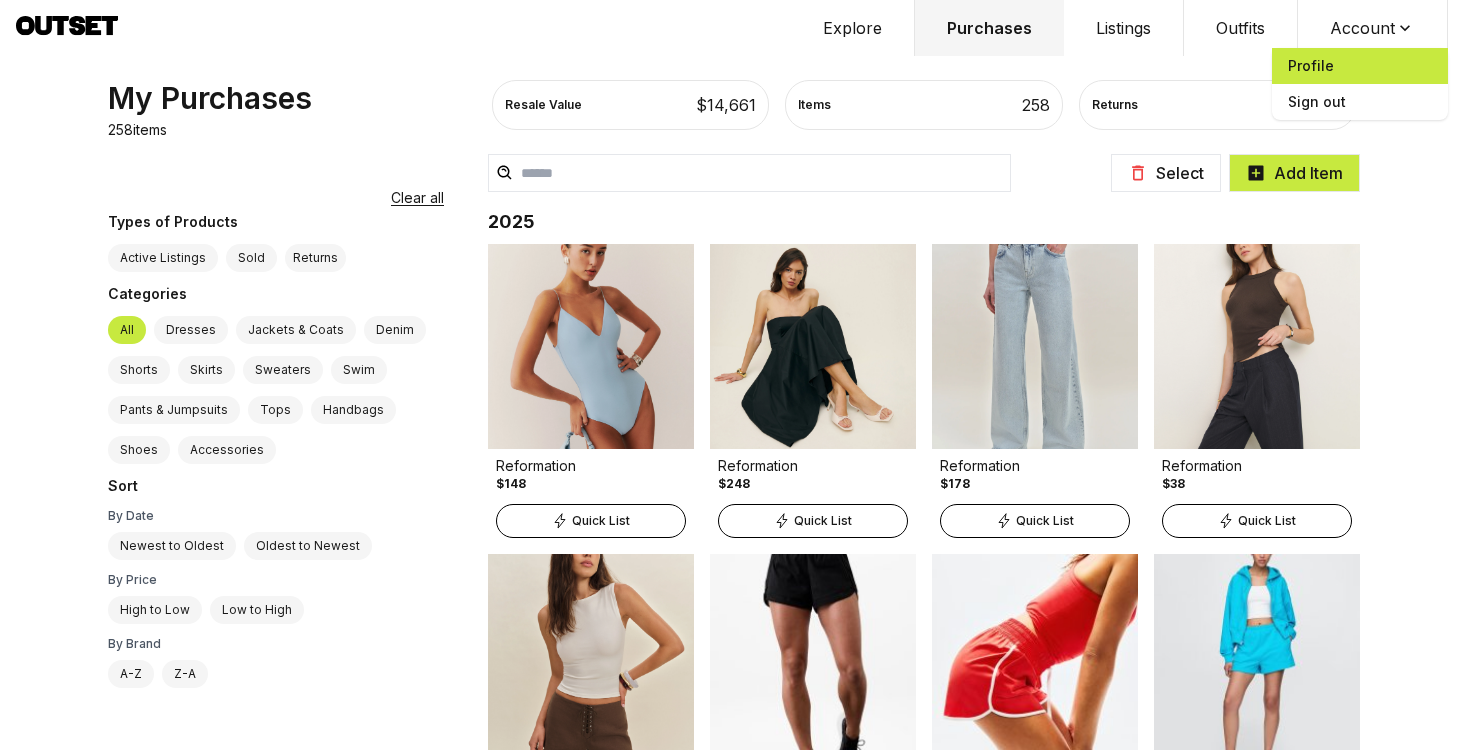 click on "Profile" at bounding box center (1360, 66) 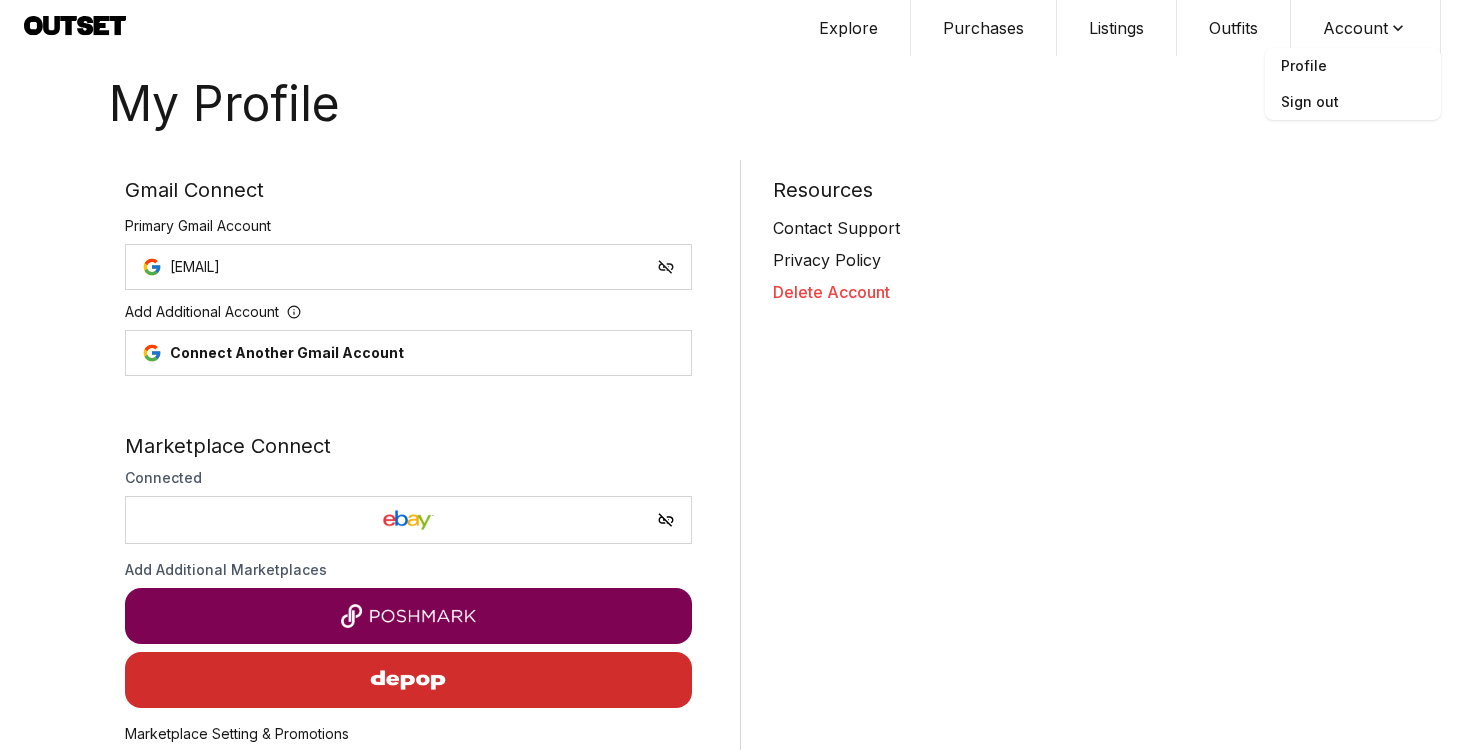 scroll, scrollTop: 92, scrollLeft: 0, axis: vertical 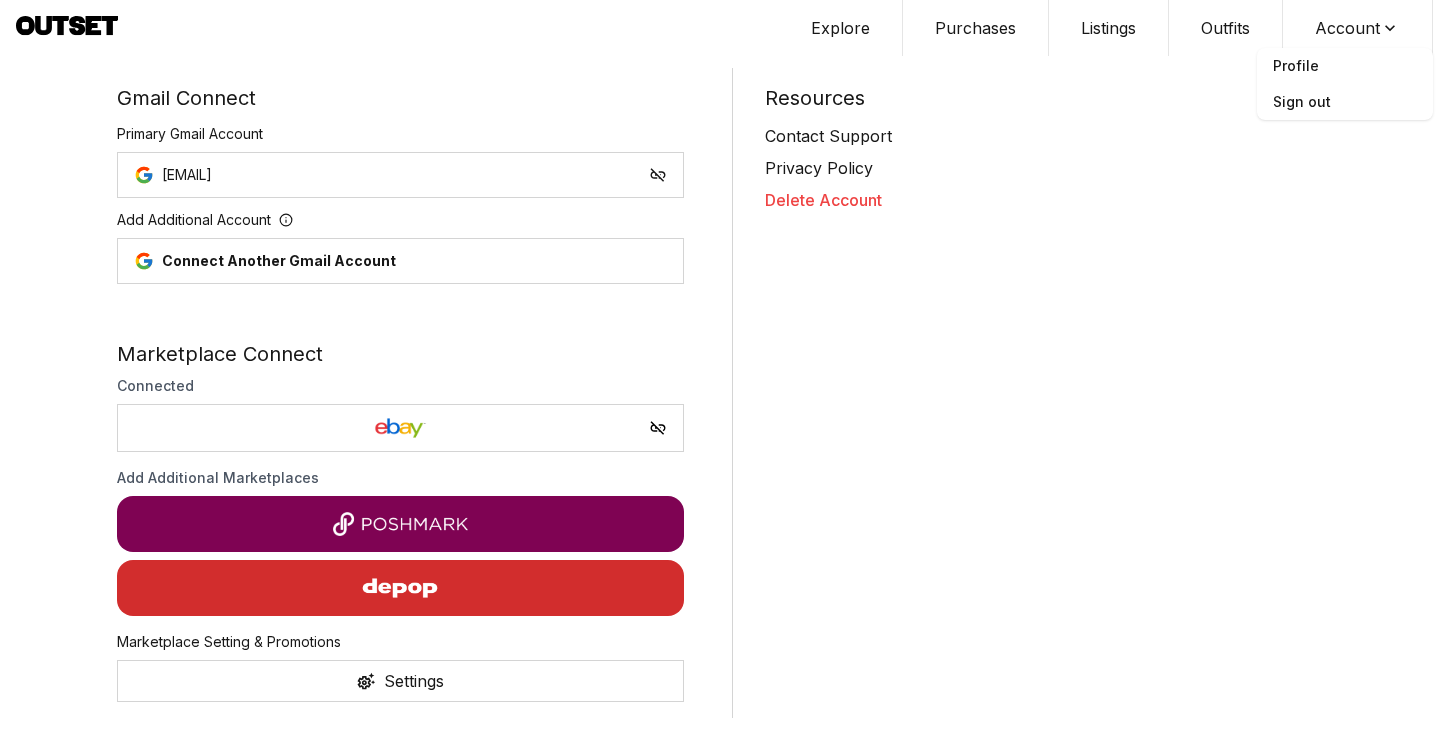 click on "Delete Account" at bounding box center (1049, 200) 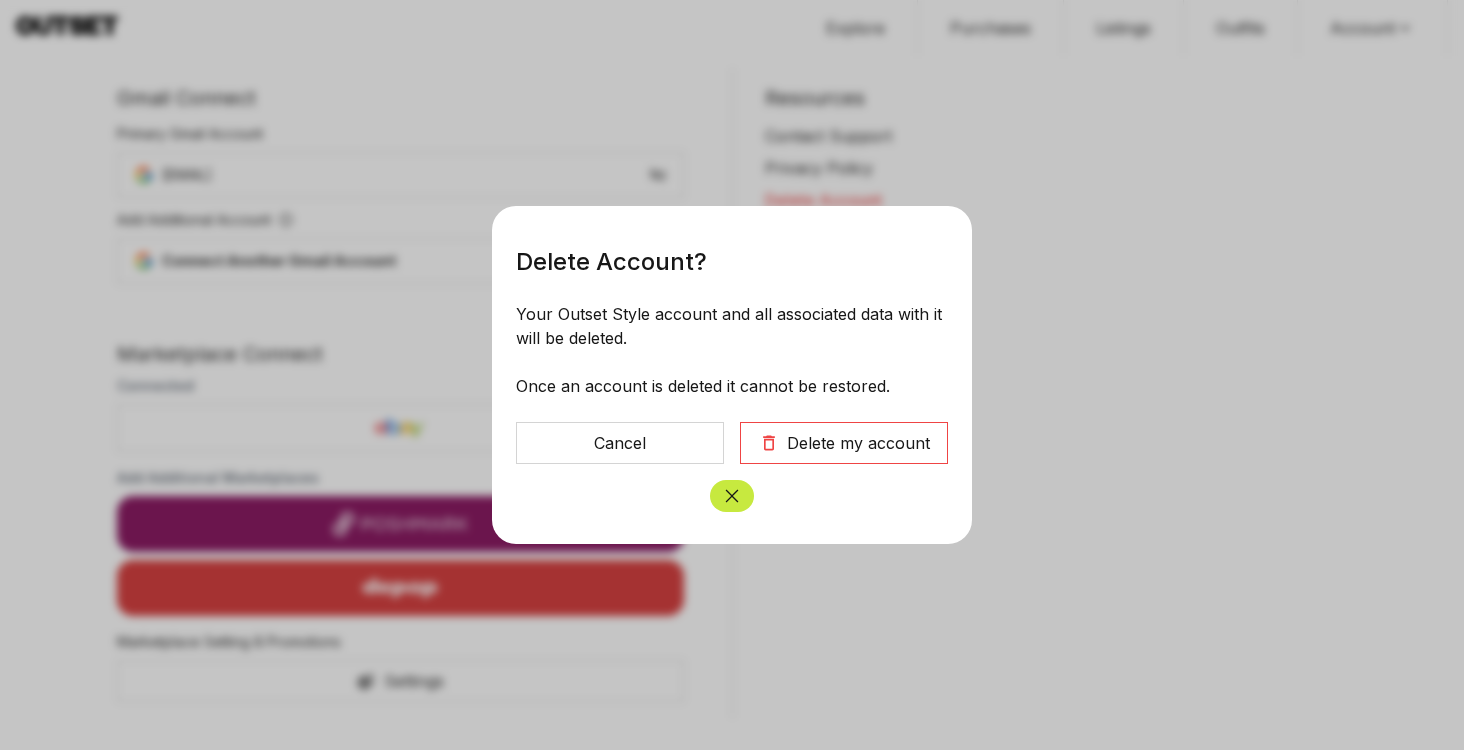 click at bounding box center [732, 375] 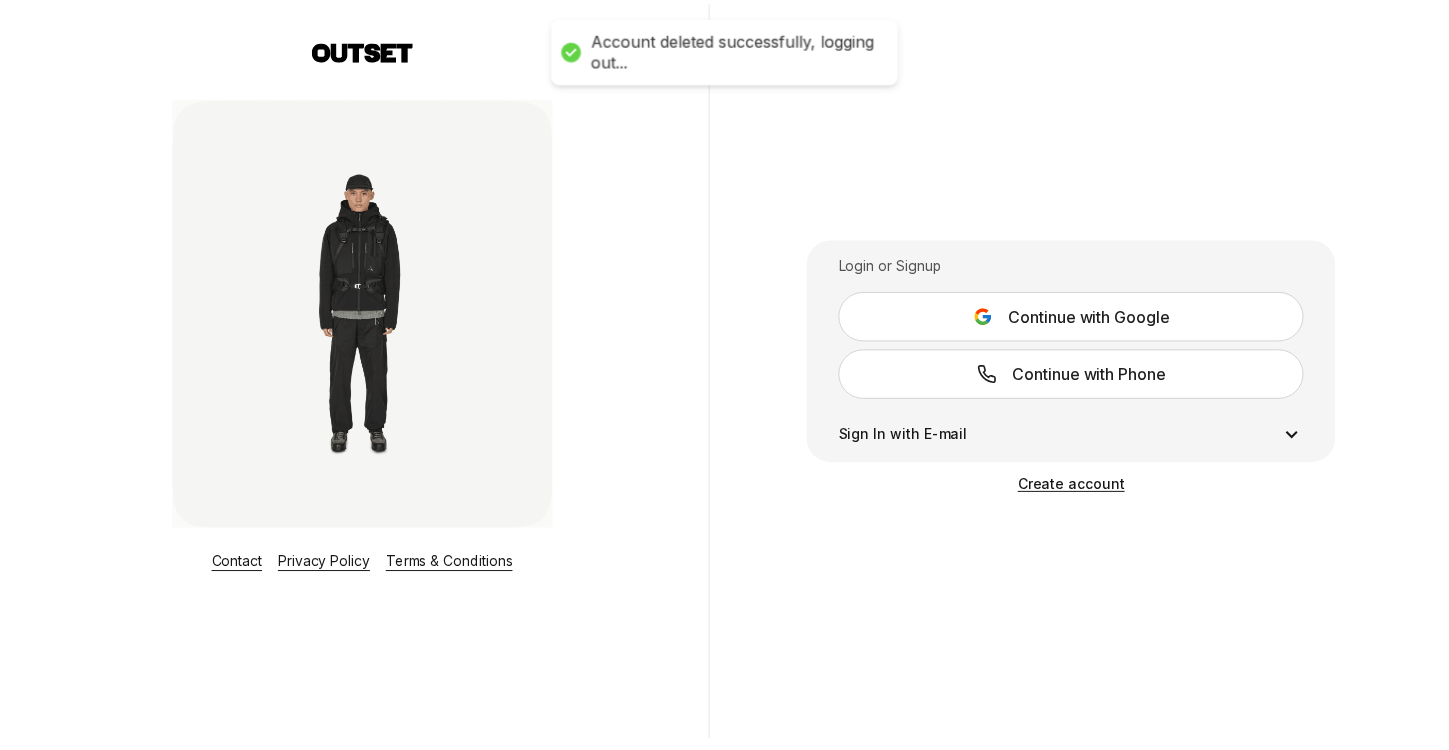 scroll, scrollTop: 0, scrollLeft: 0, axis: both 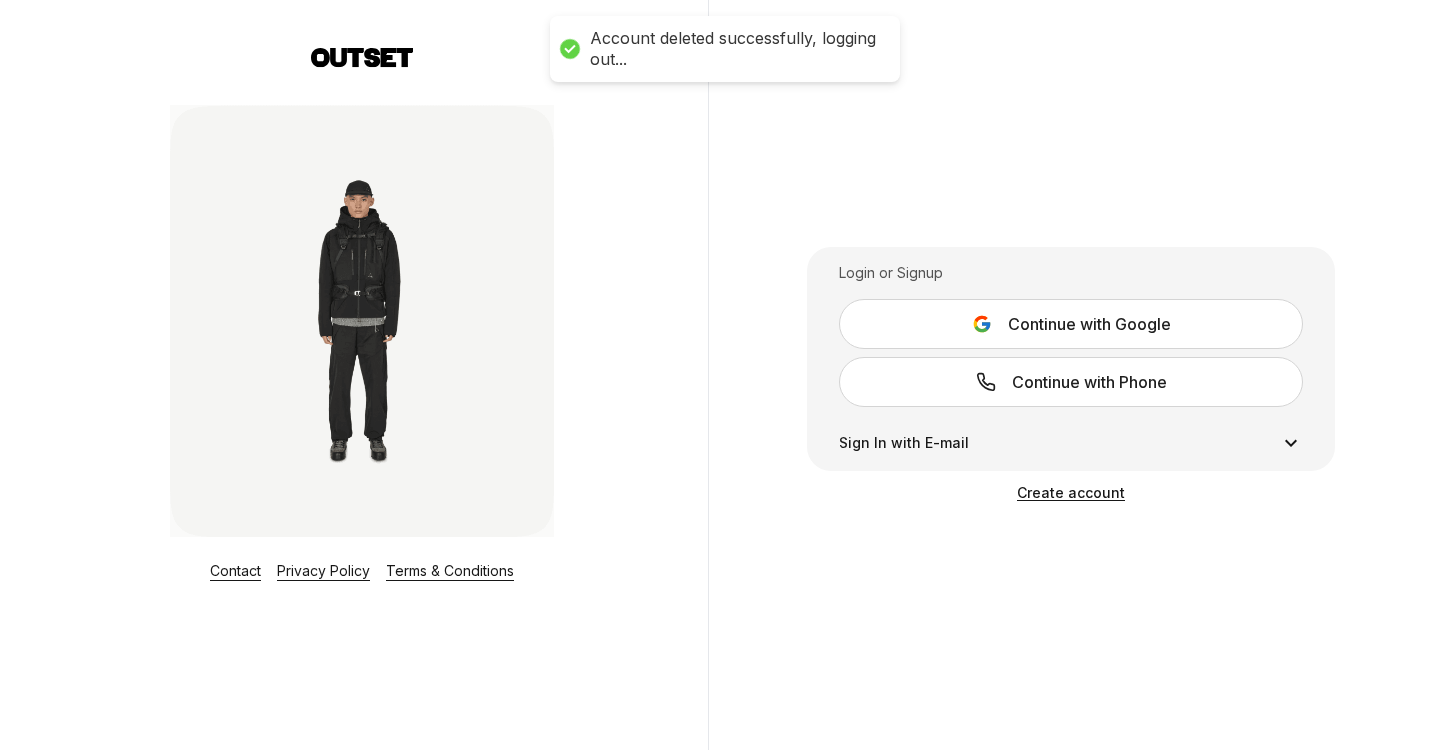 click on "Continue with Google" at bounding box center (1089, 324) 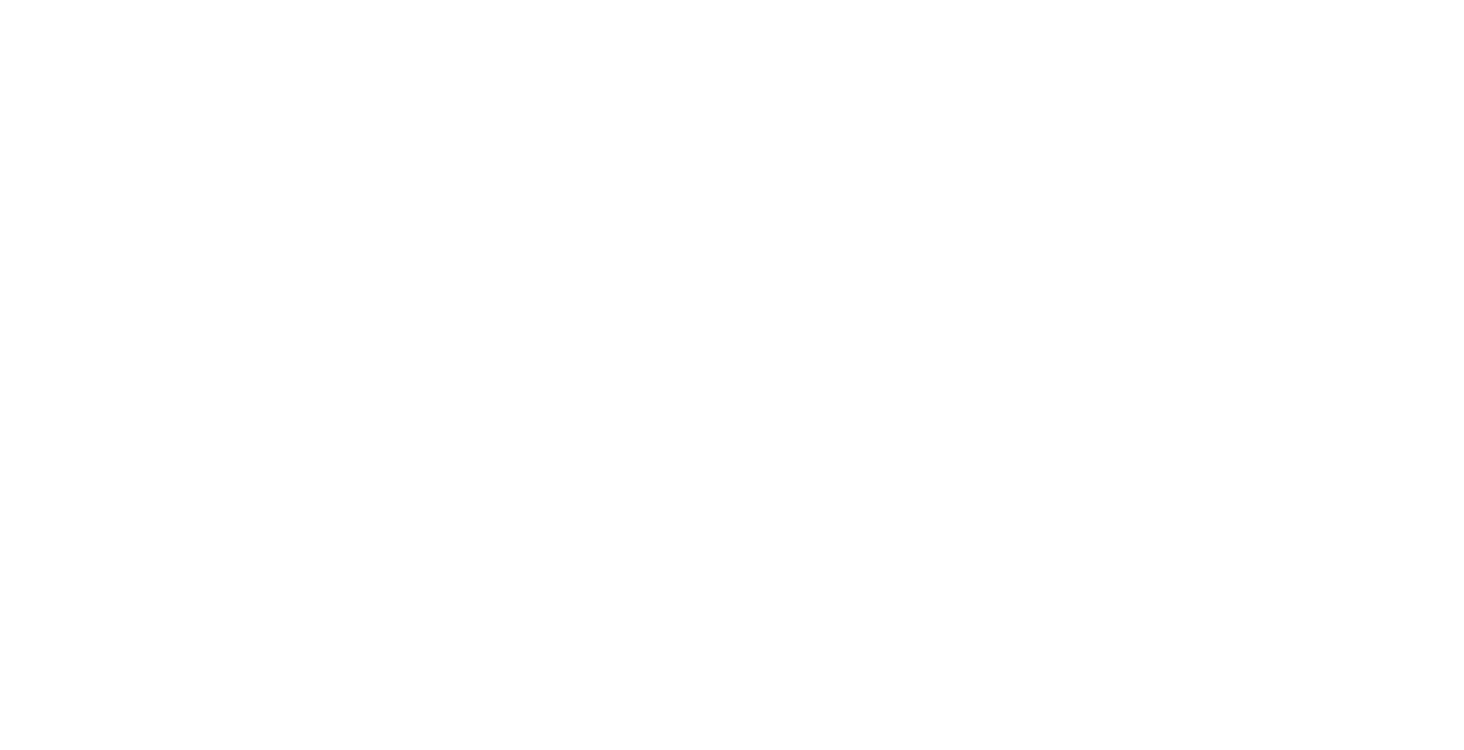 scroll, scrollTop: 0, scrollLeft: 0, axis: both 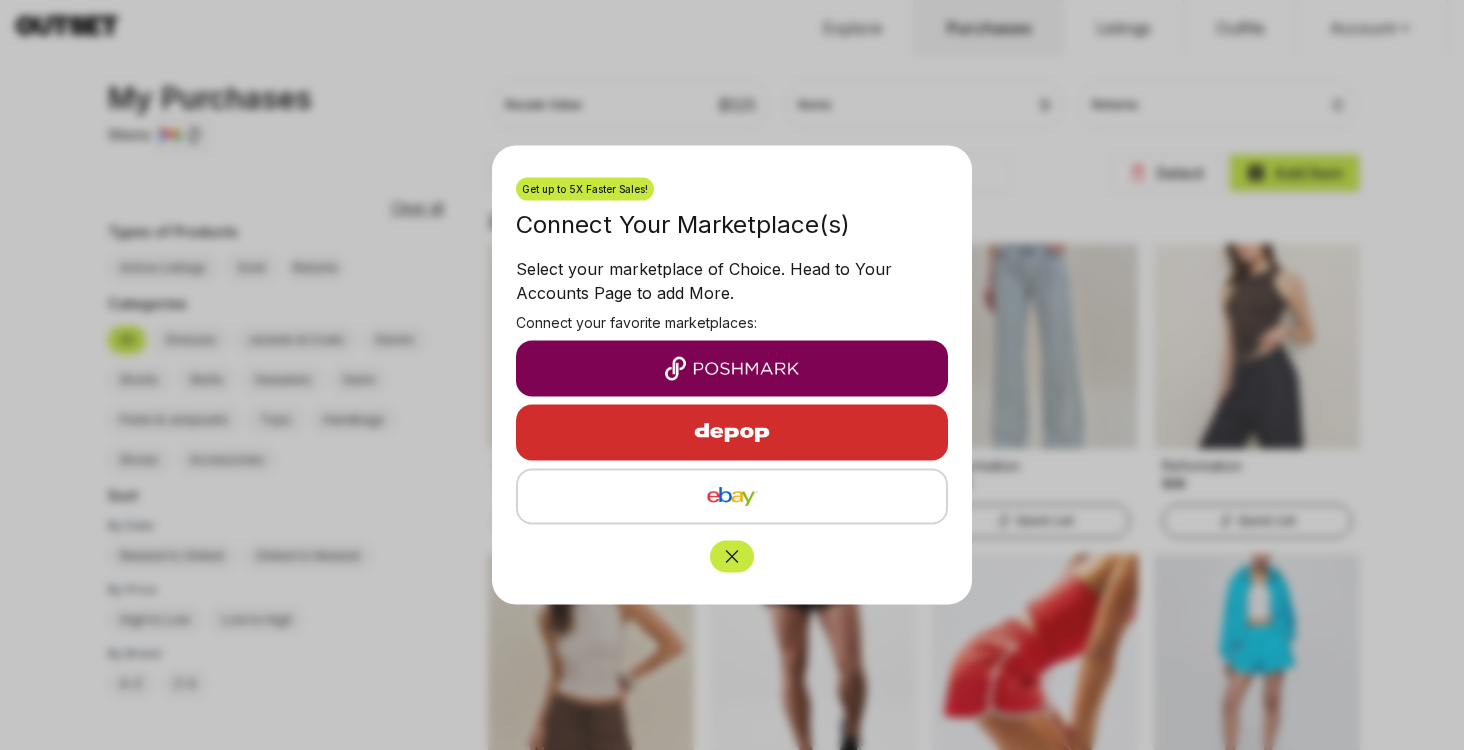 click 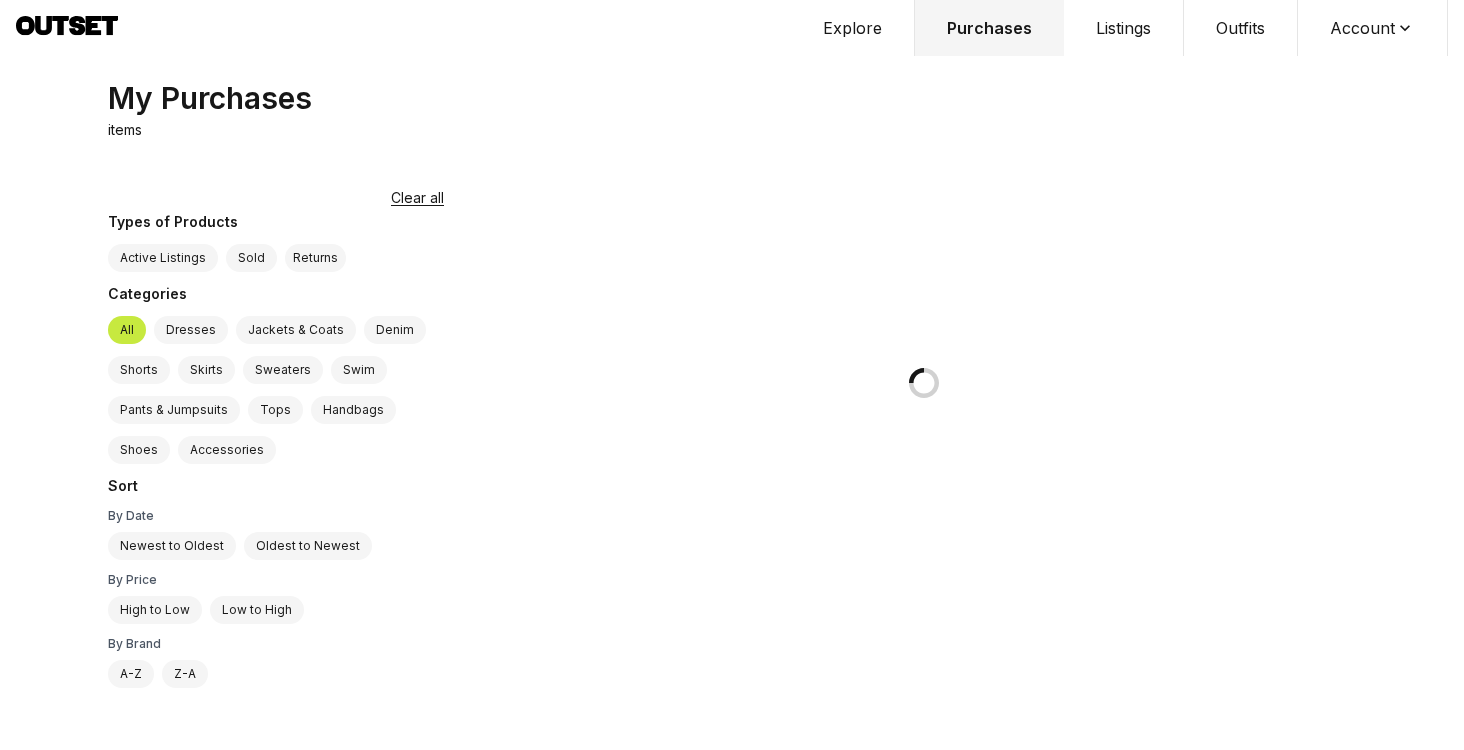 scroll, scrollTop: 0, scrollLeft: 0, axis: both 